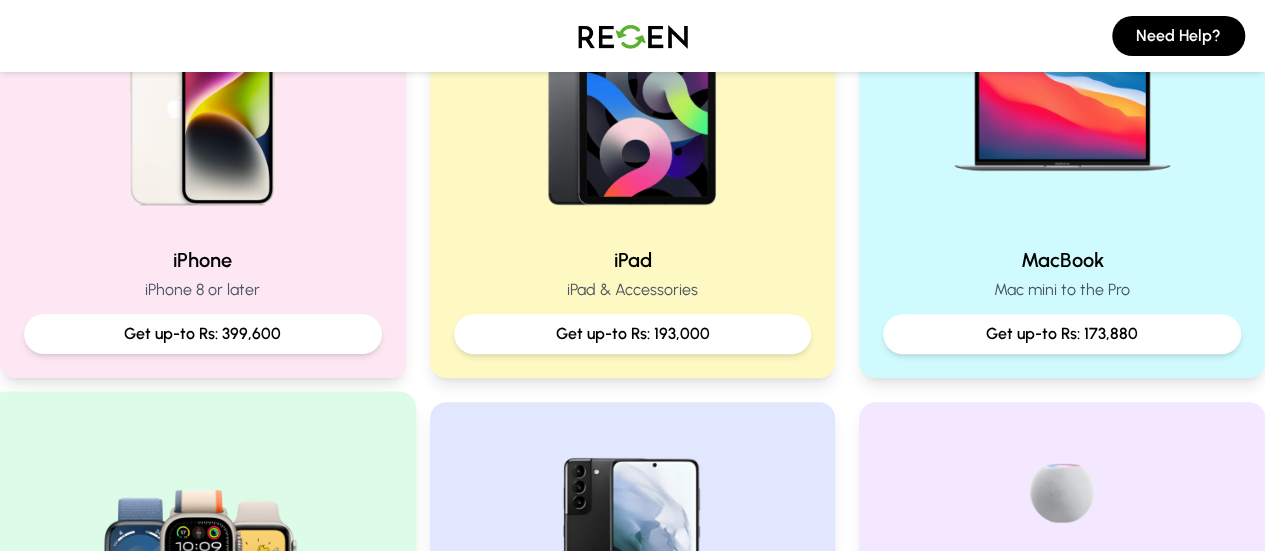 scroll, scrollTop: 466, scrollLeft: 0, axis: vertical 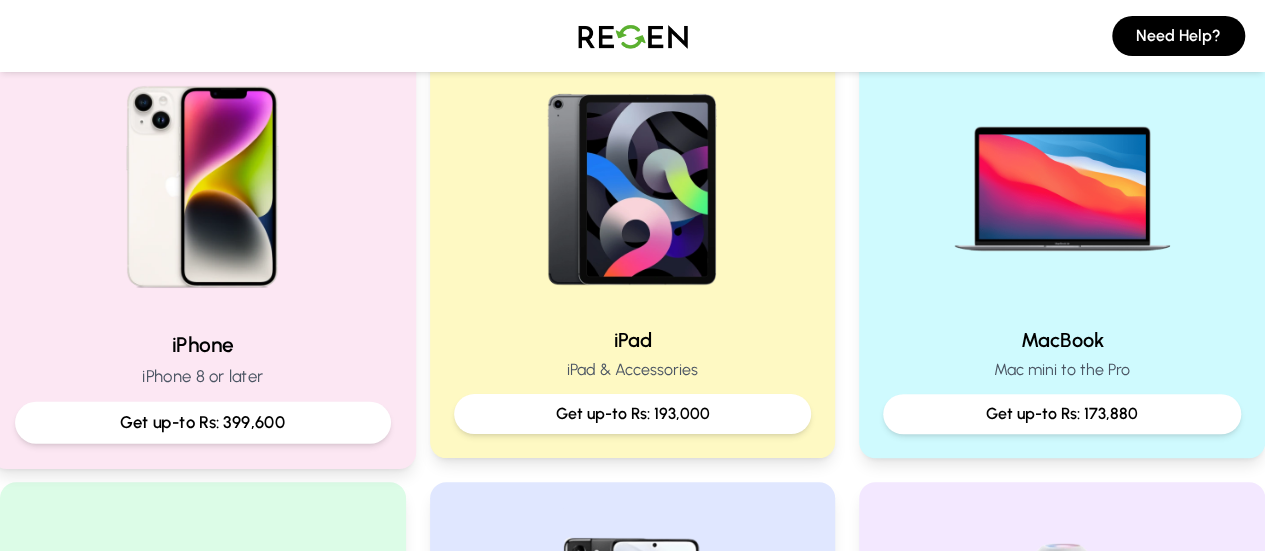 click at bounding box center [202, 179] 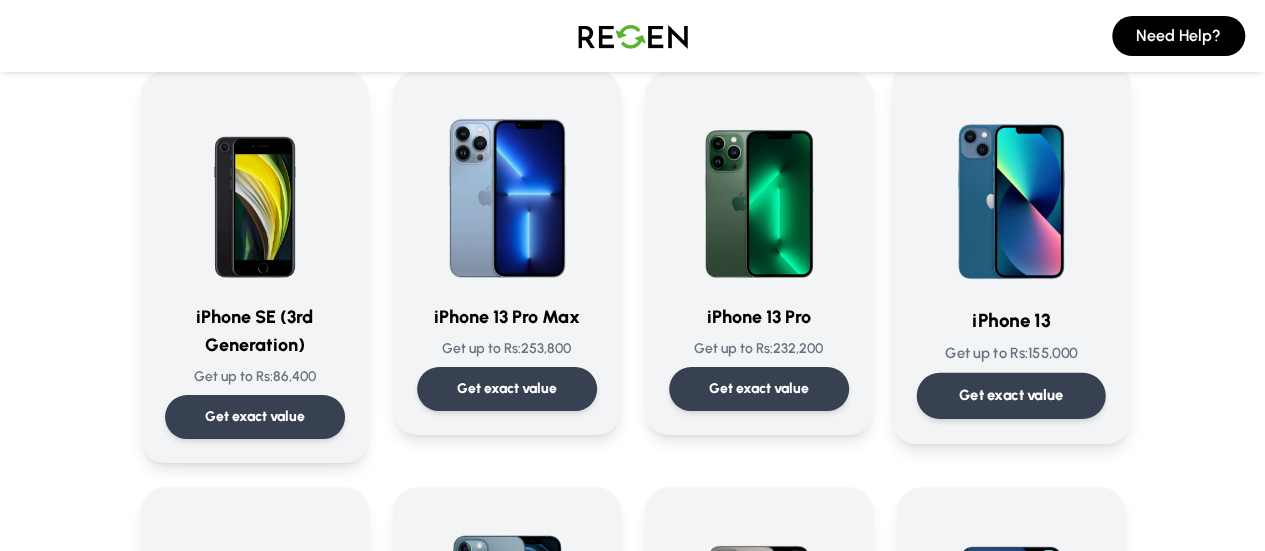 scroll, scrollTop: 0, scrollLeft: 0, axis: both 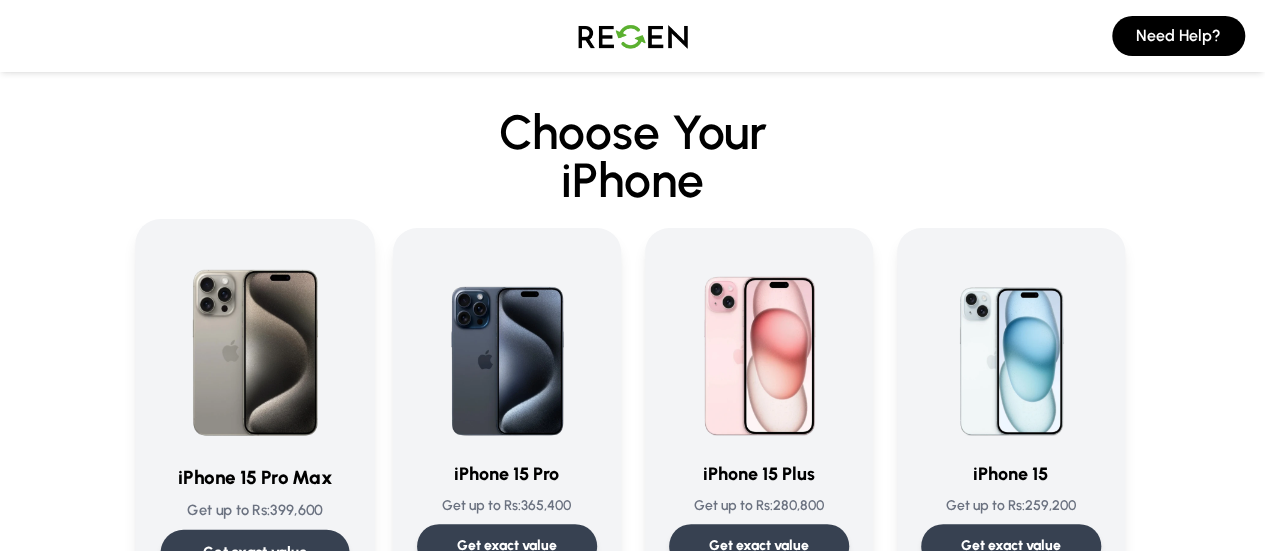 click at bounding box center (254, 345) 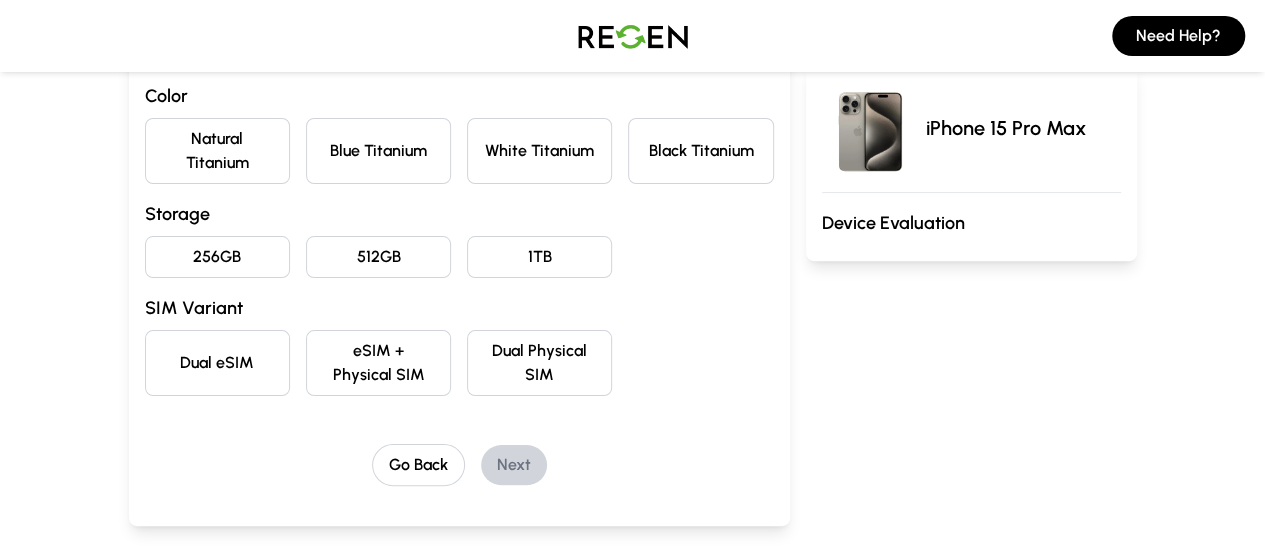 scroll, scrollTop: 233, scrollLeft: 0, axis: vertical 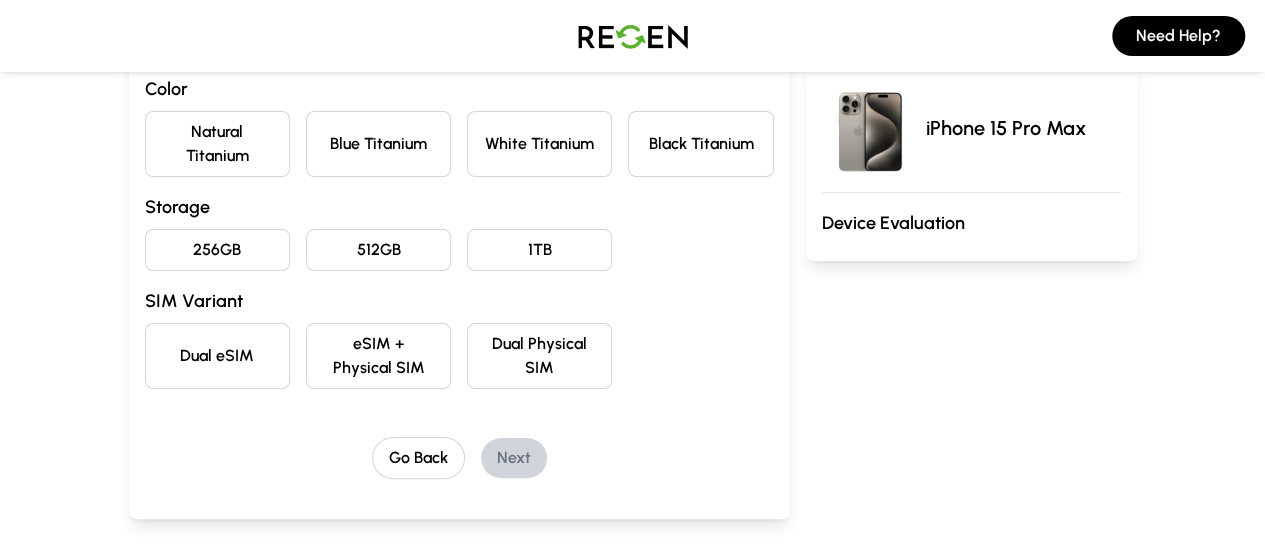 click on "White Titanium" at bounding box center [539, 144] 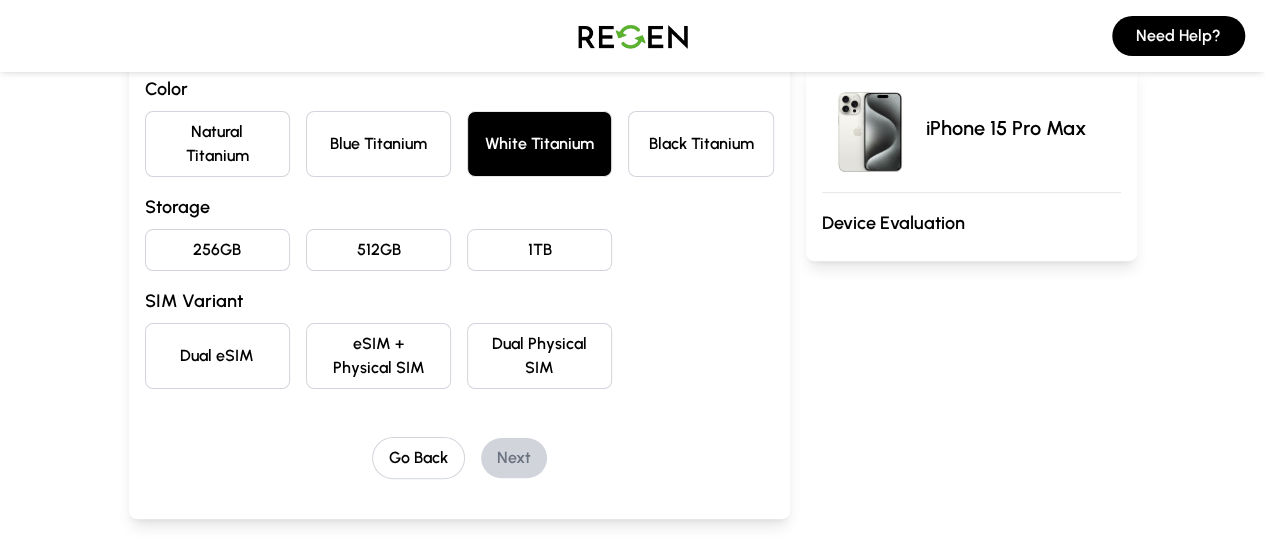 click on "Black Titanium" at bounding box center [700, 144] 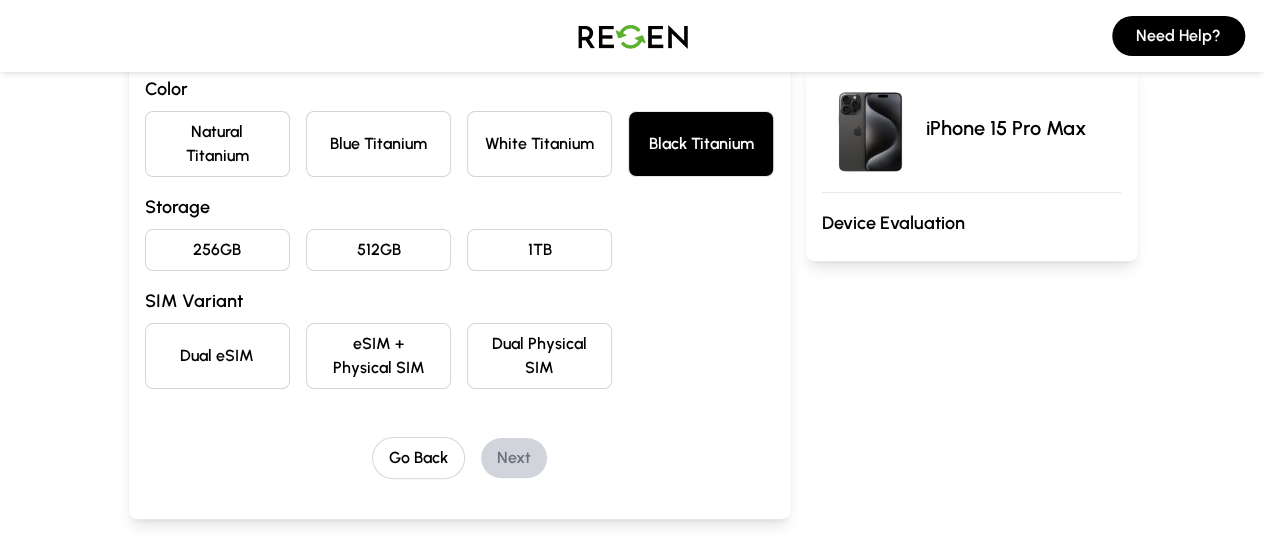 click on "White Titanium" at bounding box center [539, 144] 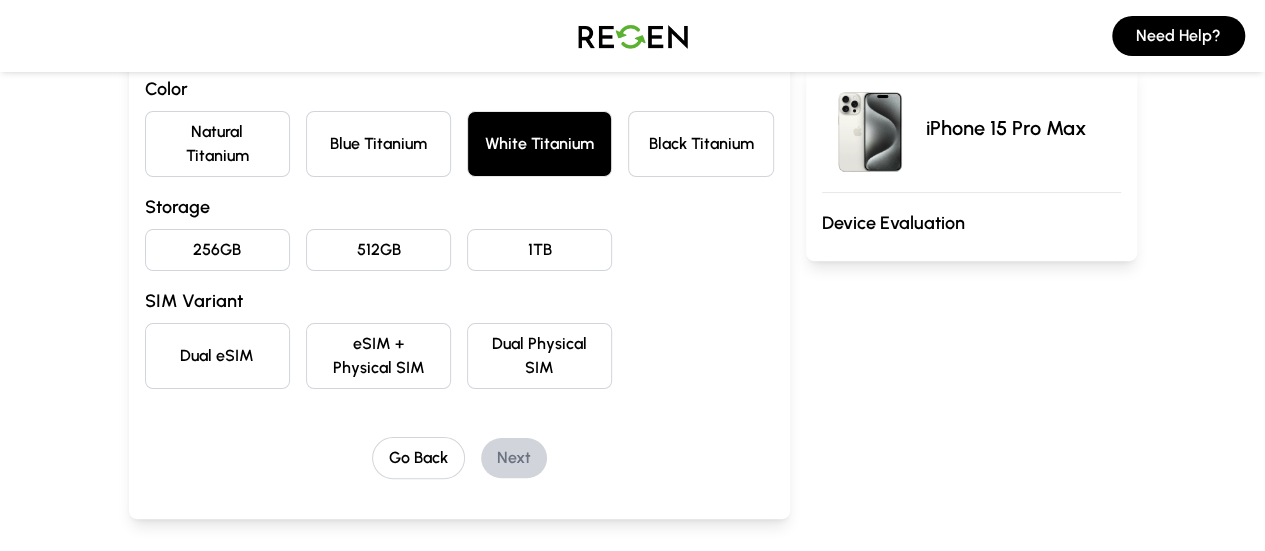 click on "Blue Titanium" at bounding box center (378, 144) 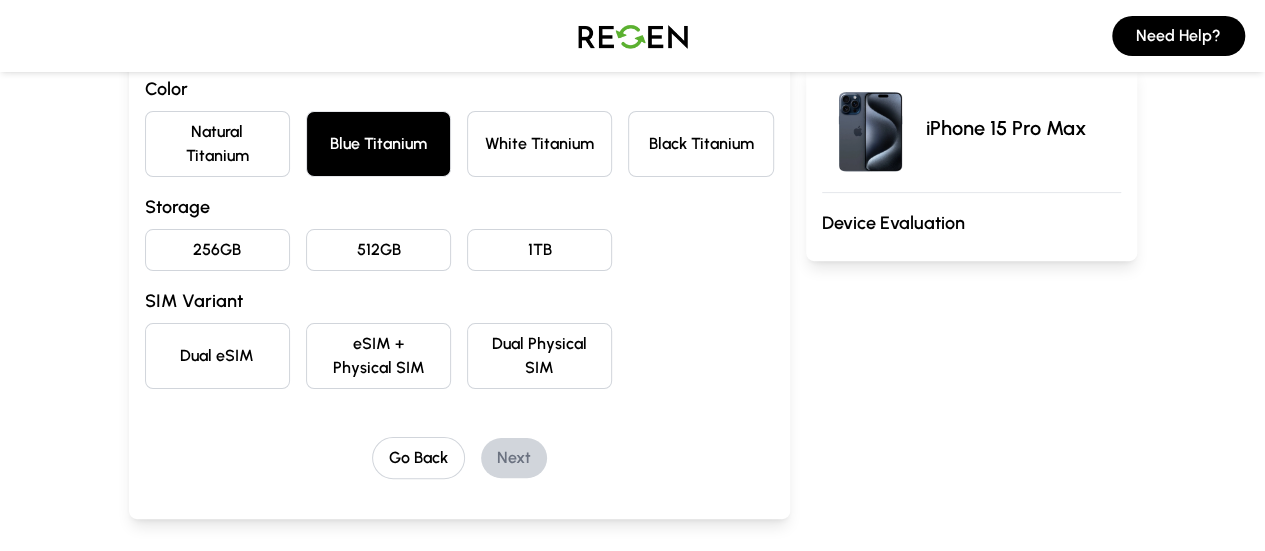 click on "Natural Titanium" at bounding box center [217, 144] 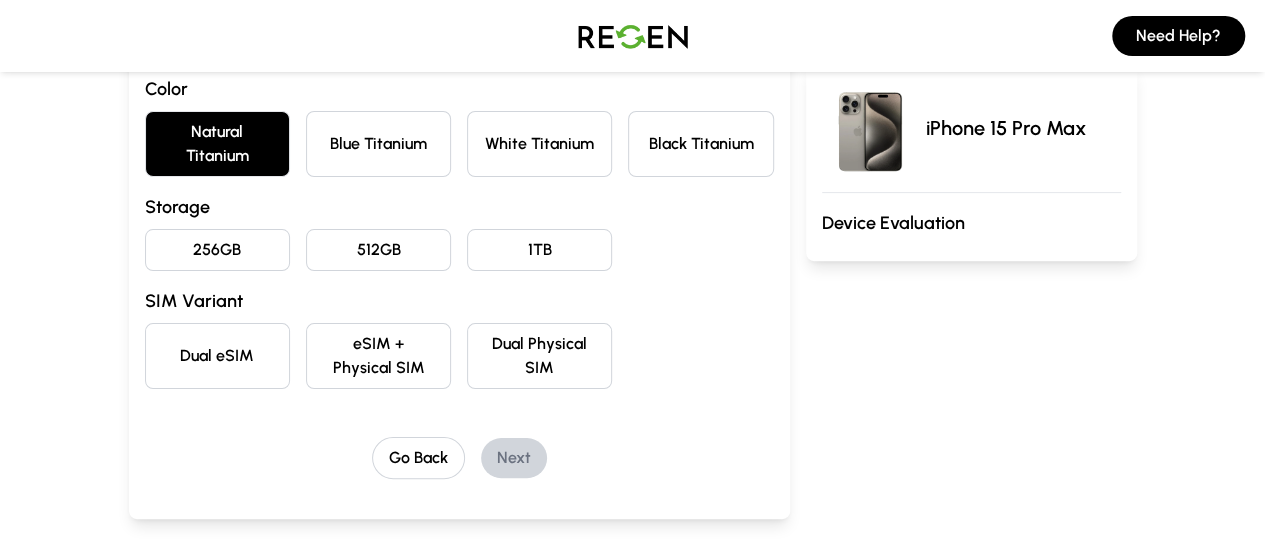 click on "256GB" at bounding box center (217, 250) 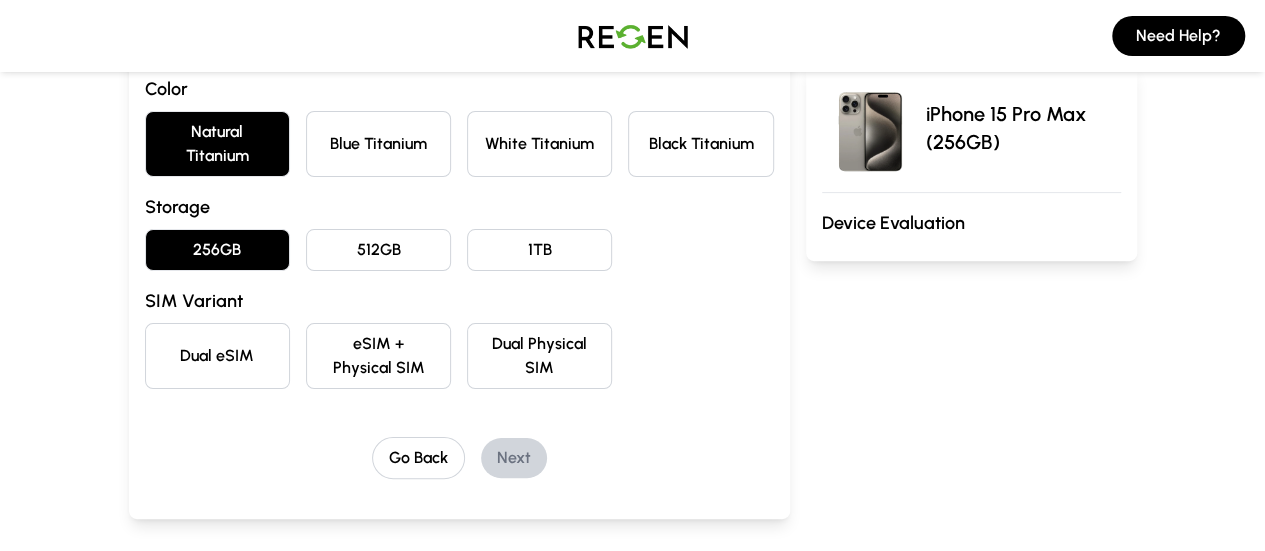 click on "Dual eSIM" at bounding box center [217, 356] 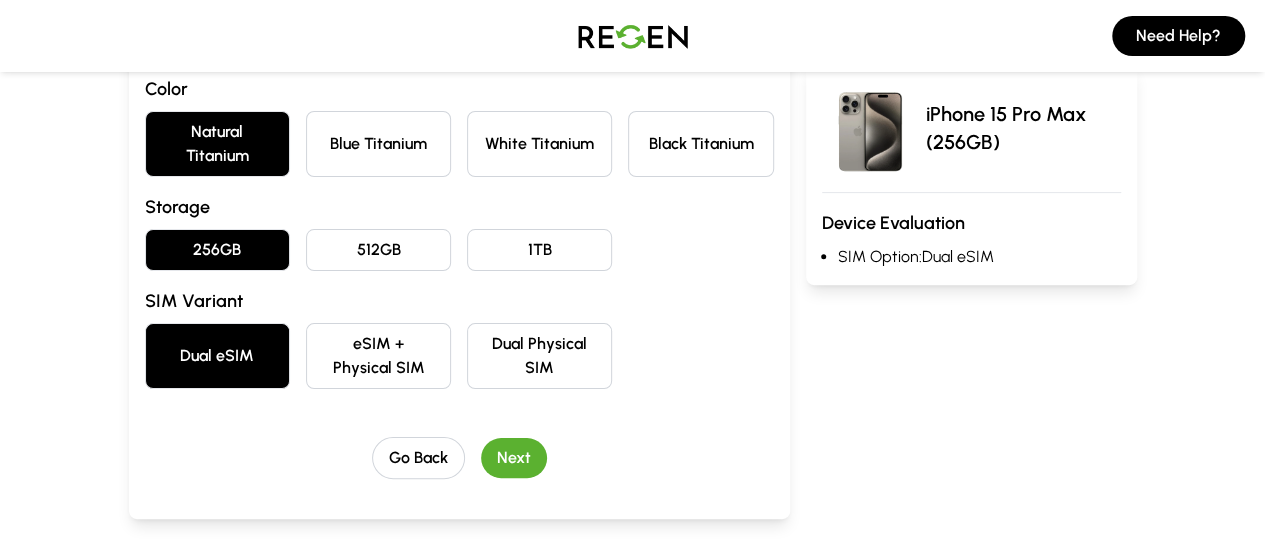 click on "eSIM + Physical SIM" at bounding box center (378, 356) 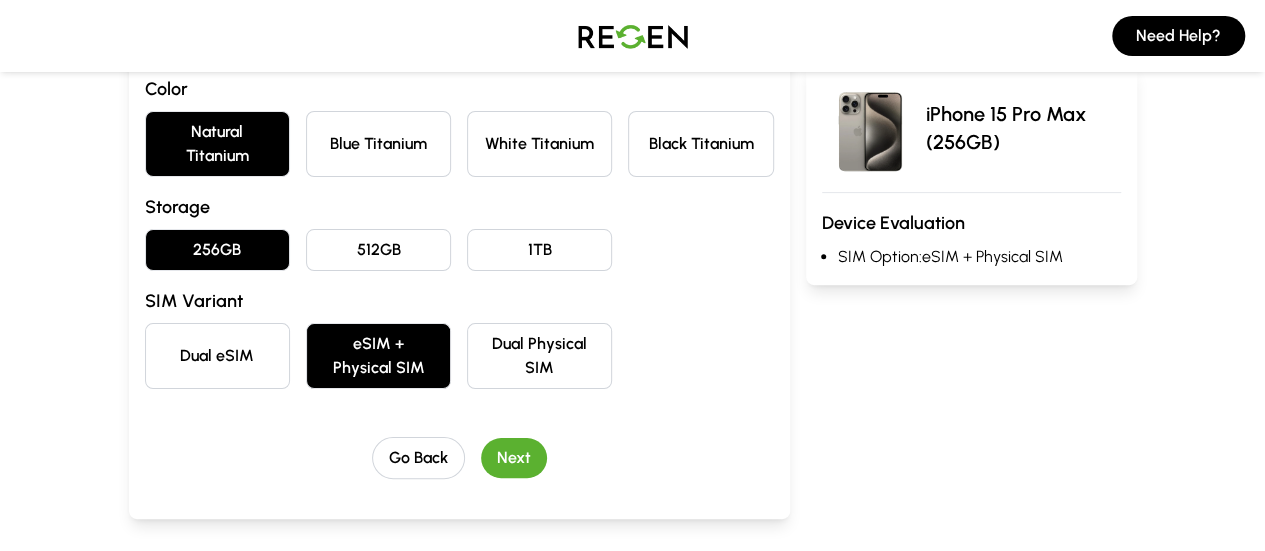 click on "Next" at bounding box center [514, 458] 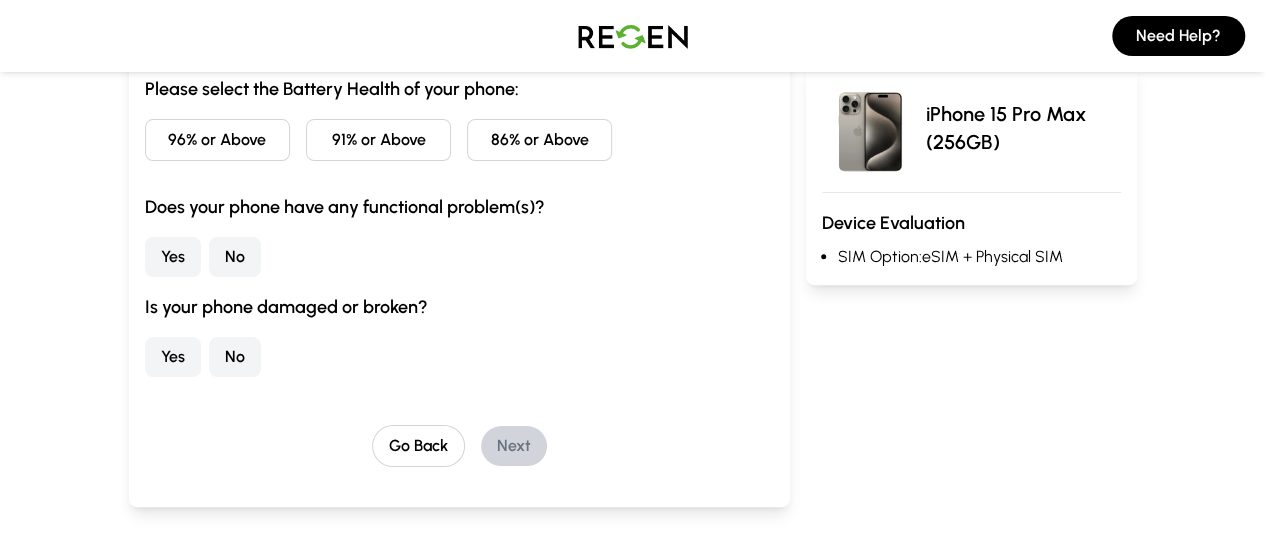 scroll, scrollTop: 0, scrollLeft: 0, axis: both 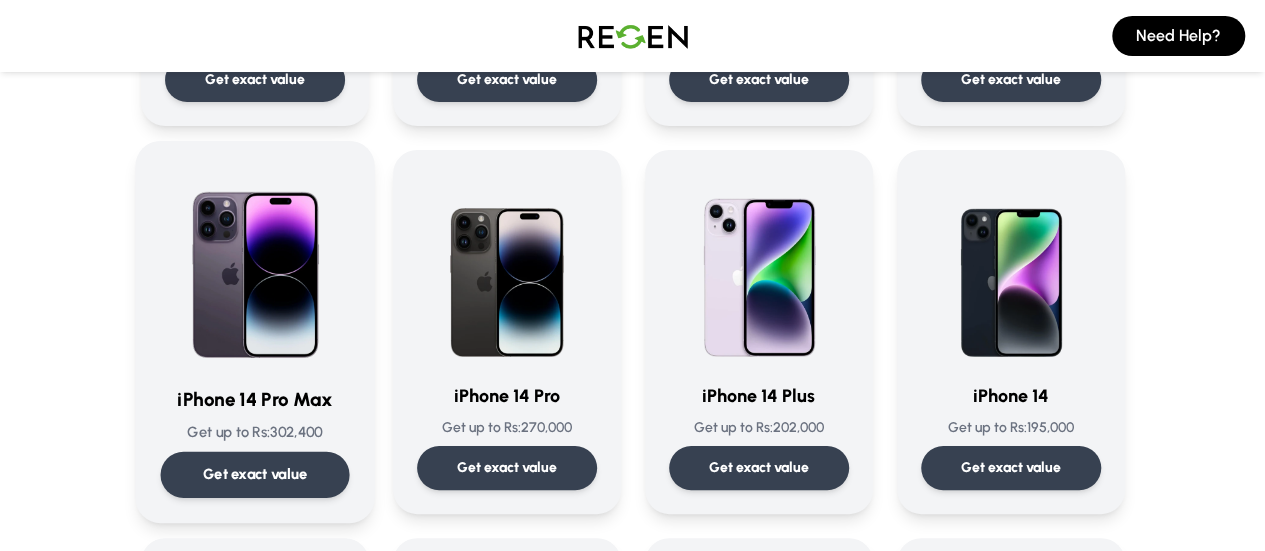 click at bounding box center (254, 267) 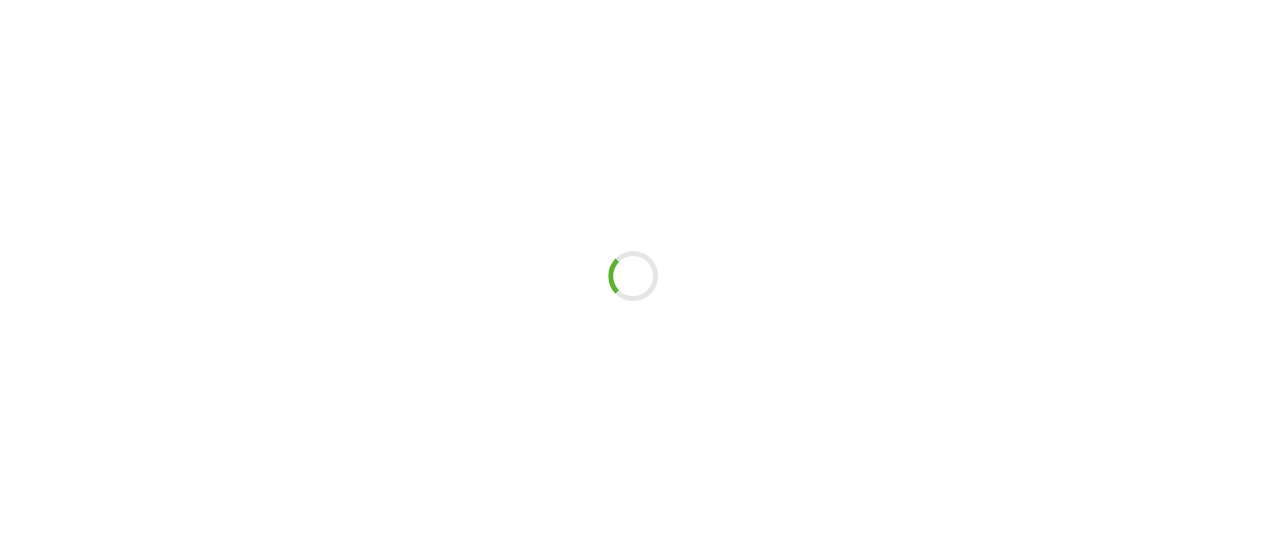 scroll, scrollTop: 0, scrollLeft: 0, axis: both 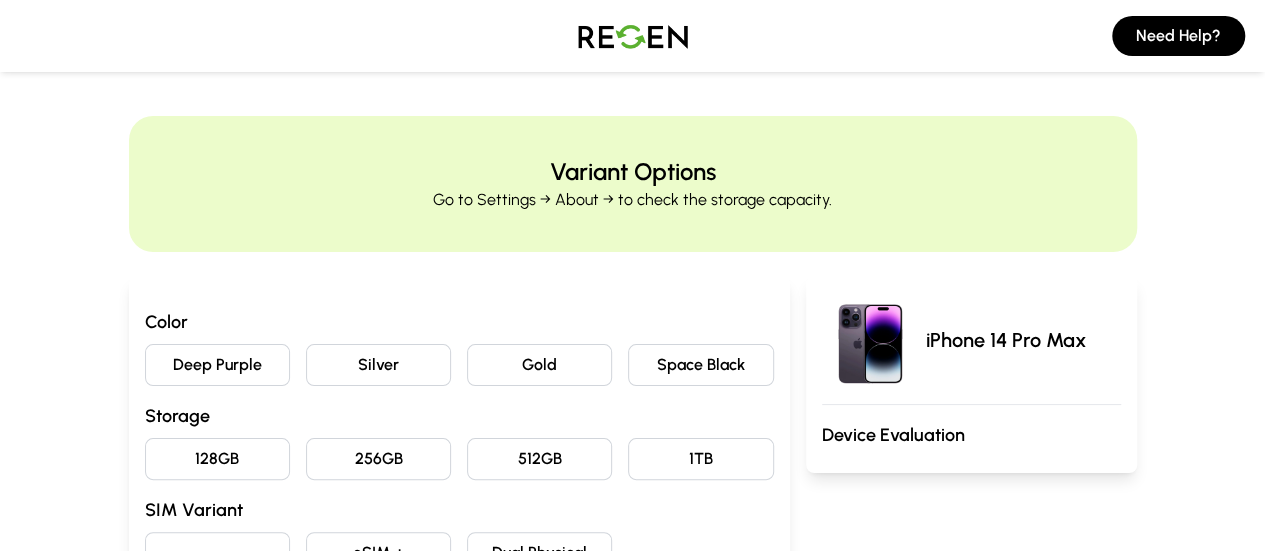 click on "Deep Purple" at bounding box center [217, 365] 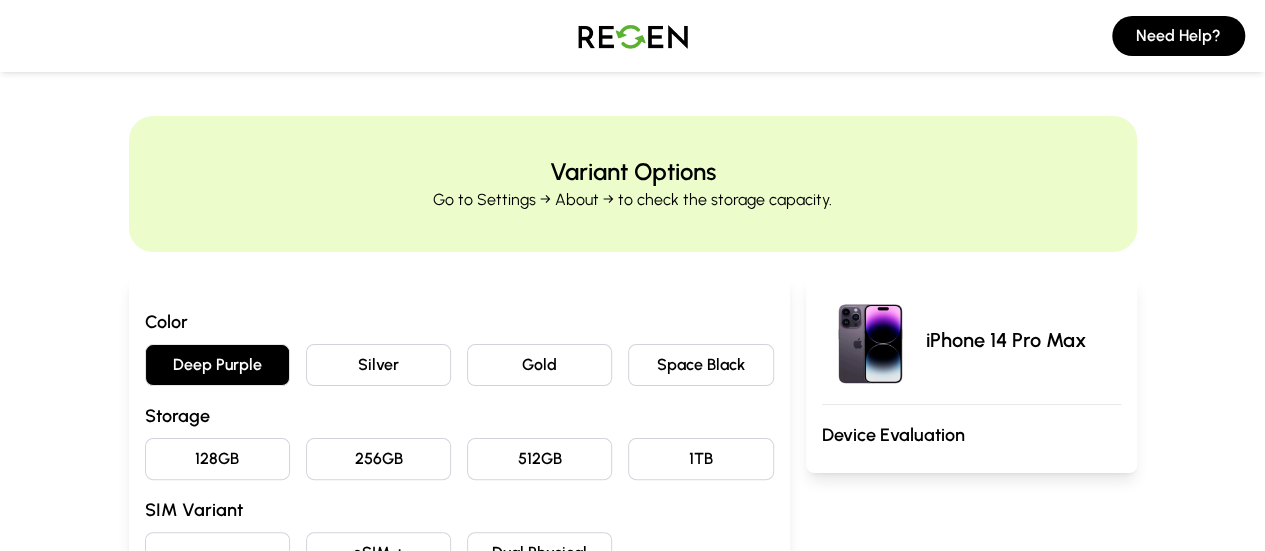 scroll, scrollTop: 233, scrollLeft: 0, axis: vertical 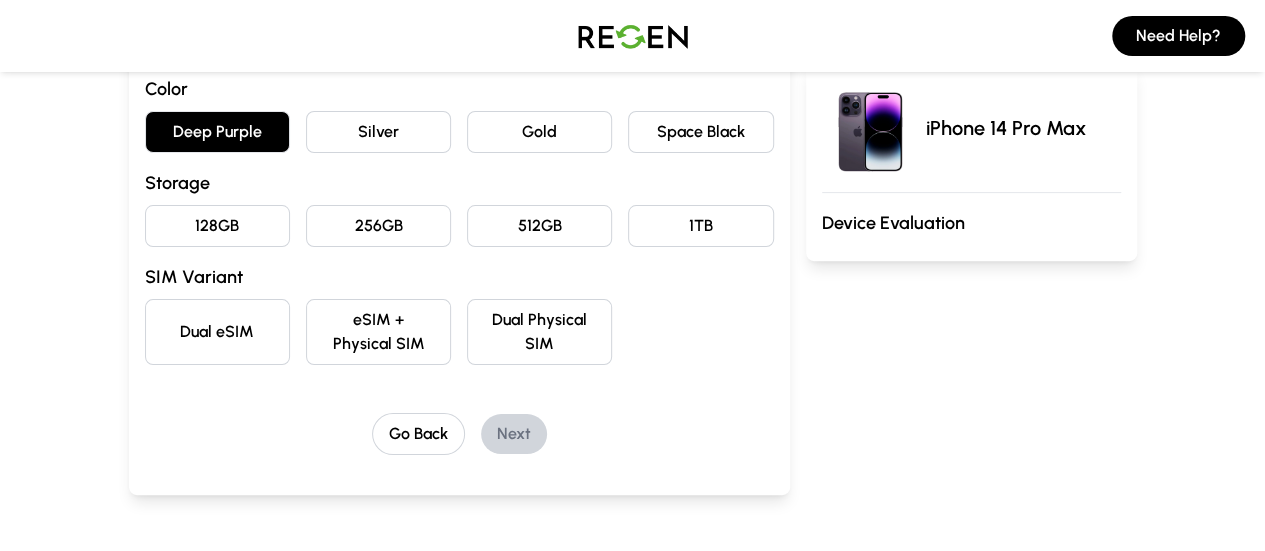 click on "256GB" at bounding box center (378, 226) 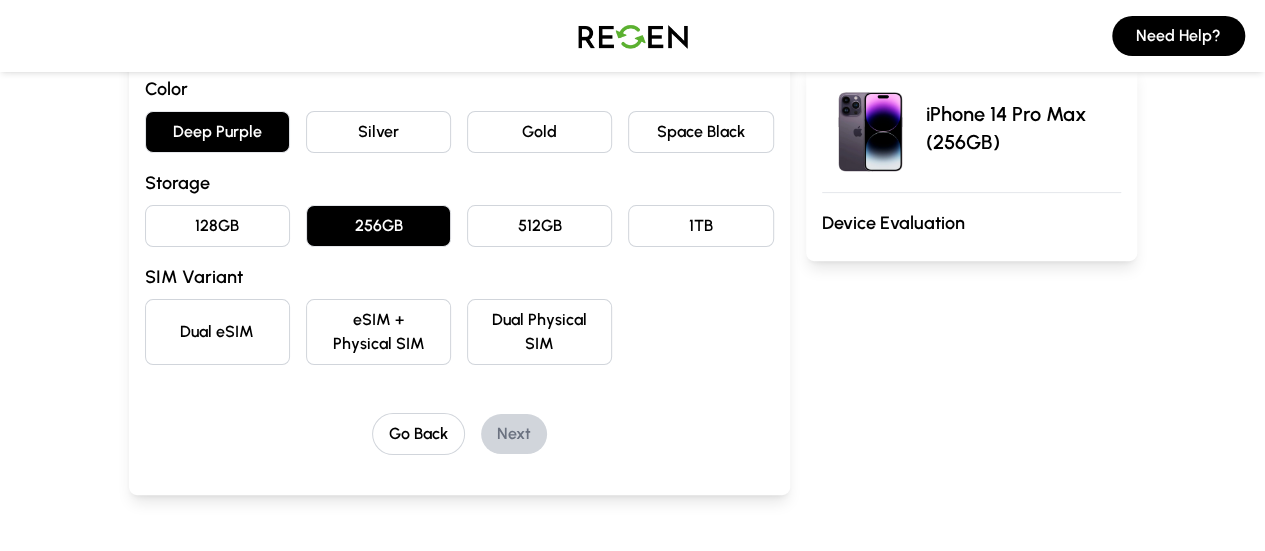 click on "Dual eSIM" at bounding box center [217, 332] 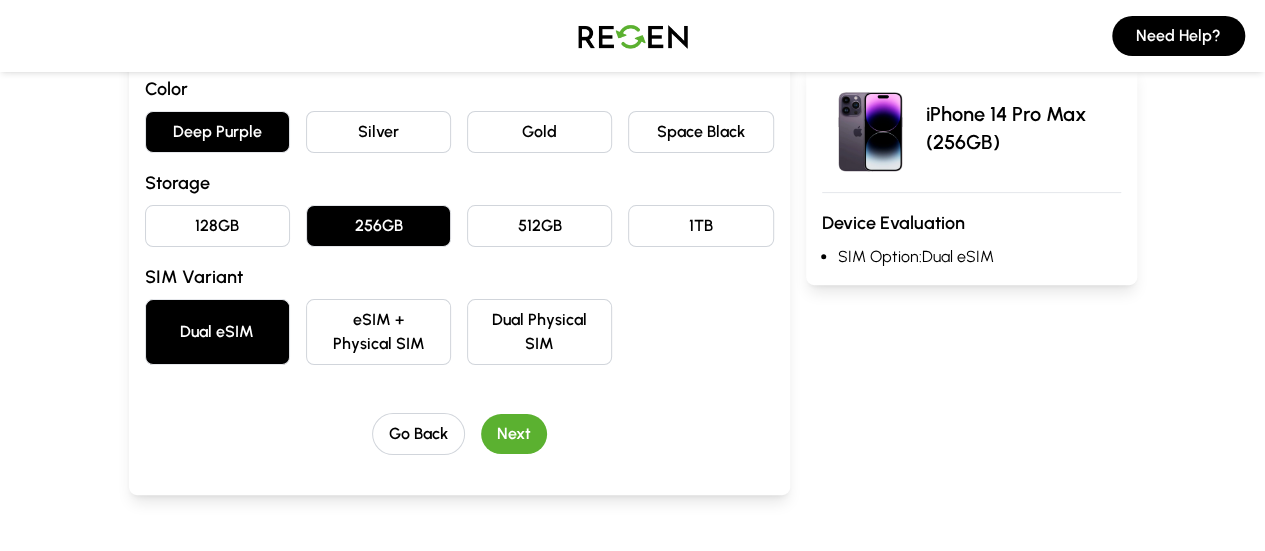 click on "eSIM + Physical SIM" at bounding box center [378, 332] 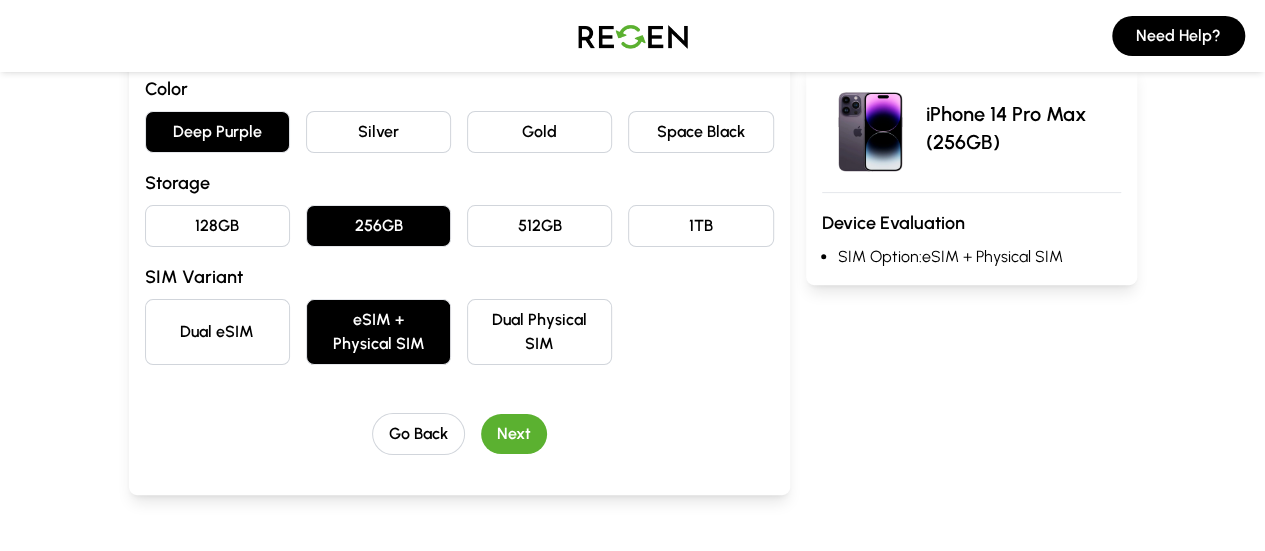 click on "Next" at bounding box center (514, 434) 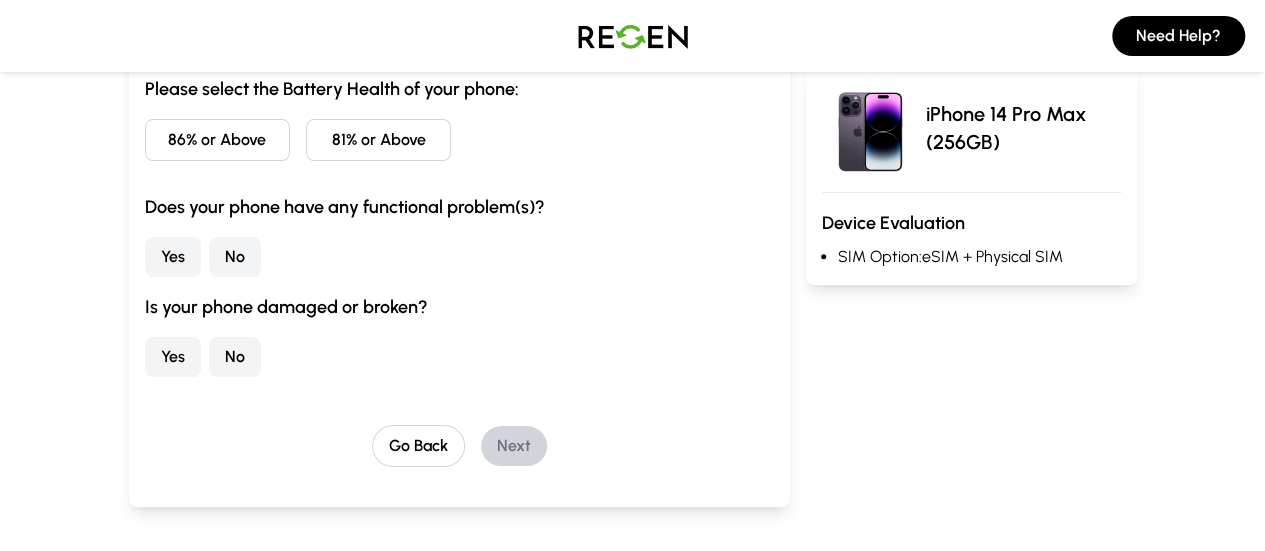 click on "81% or Above" at bounding box center [378, 140] 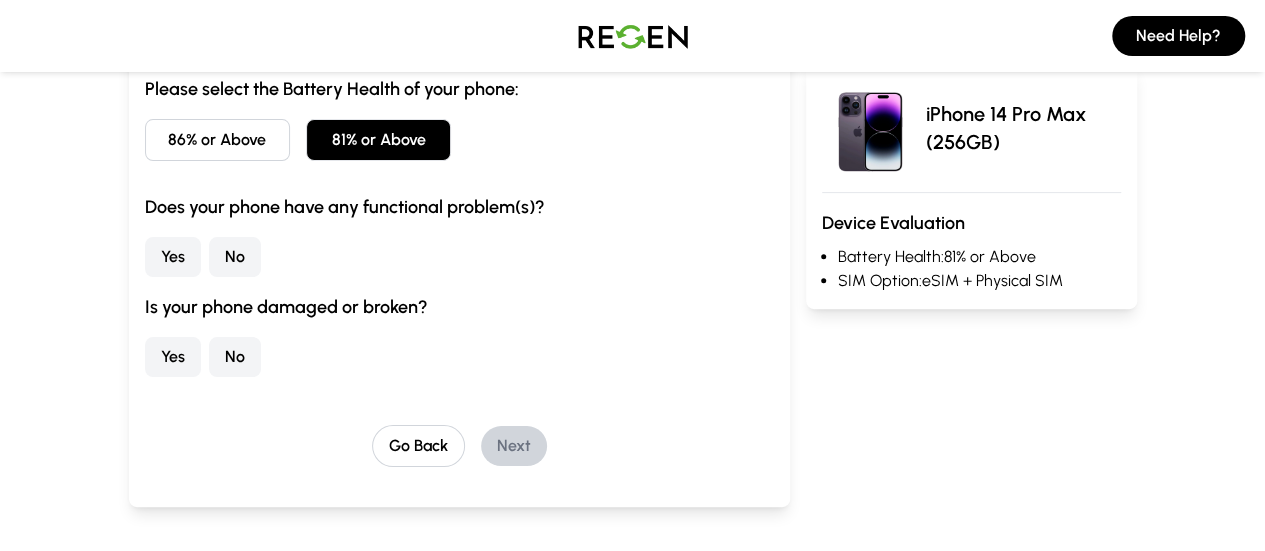 click on "No" at bounding box center [235, 257] 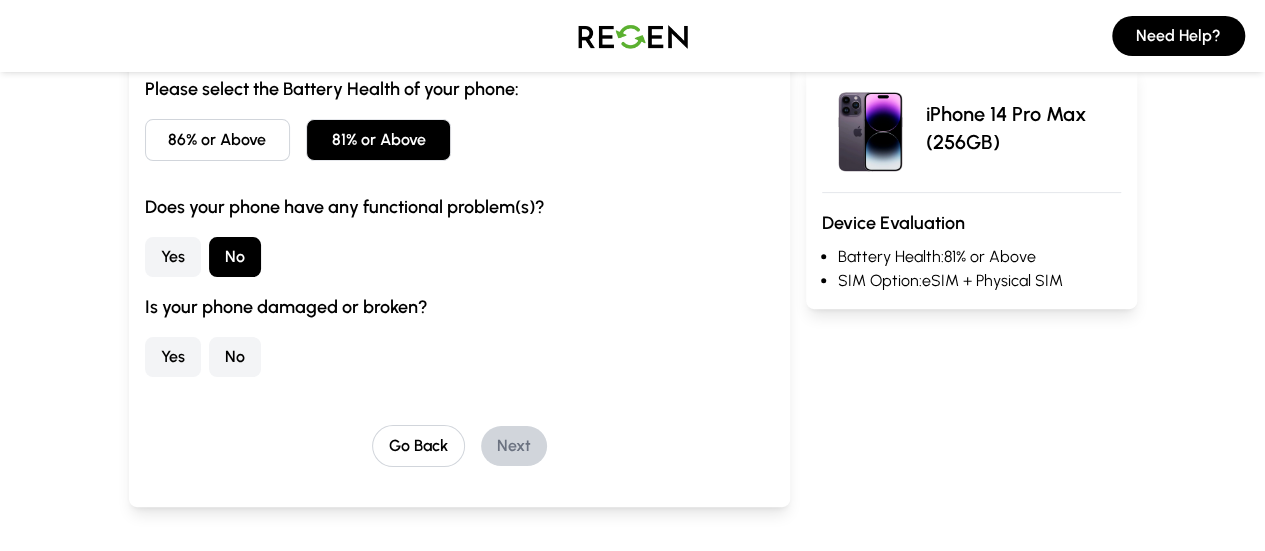 click on "Yes" at bounding box center (173, 357) 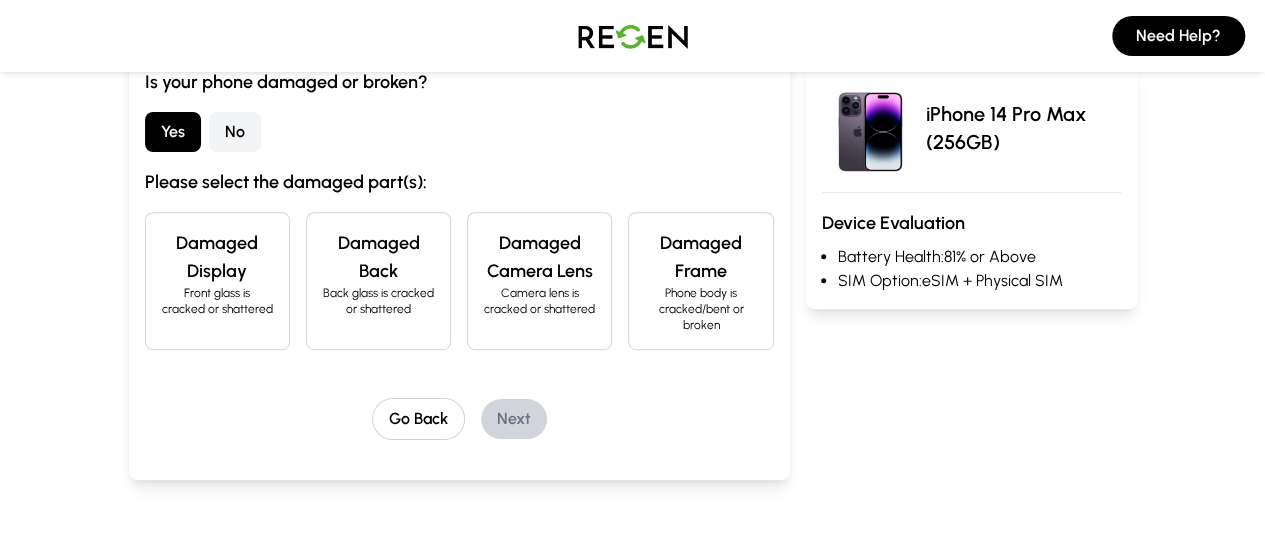 scroll, scrollTop: 466, scrollLeft: 0, axis: vertical 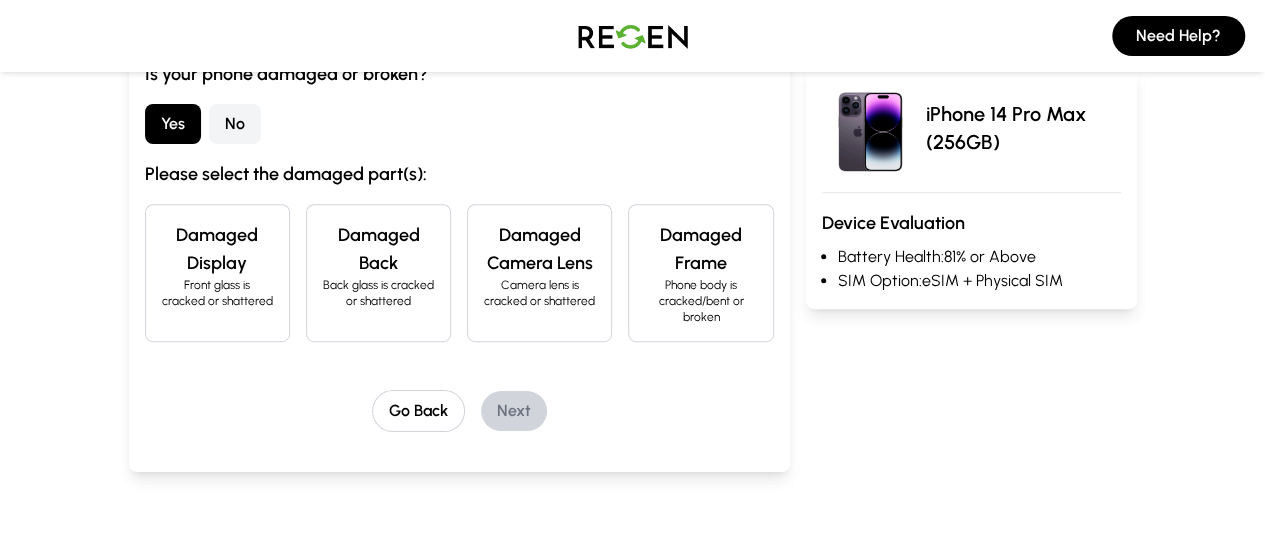 click on "Front glass is cracked or shattered" at bounding box center [217, 293] 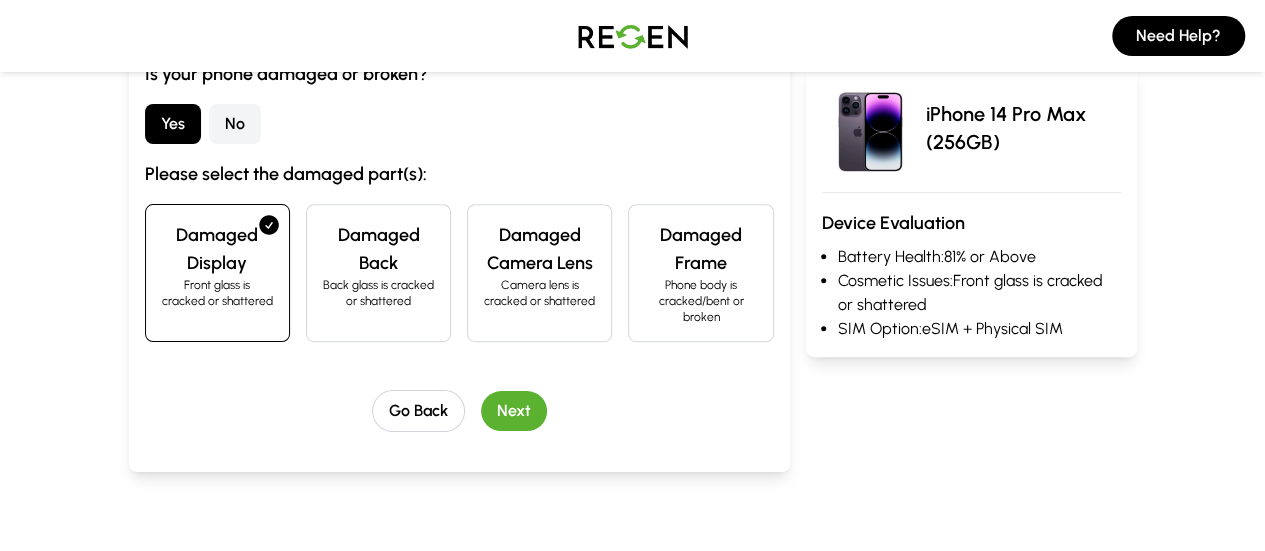click on "Next" at bounding box center [514, 411] 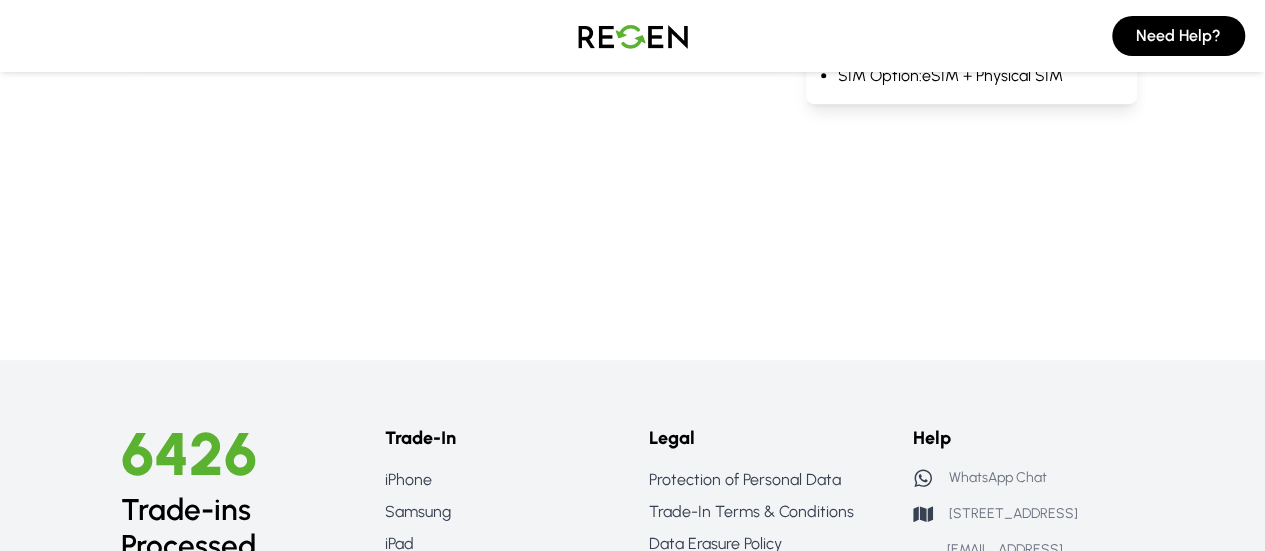 scroll, scrollTop: 68, scrollLeft: 0, axis: vertical 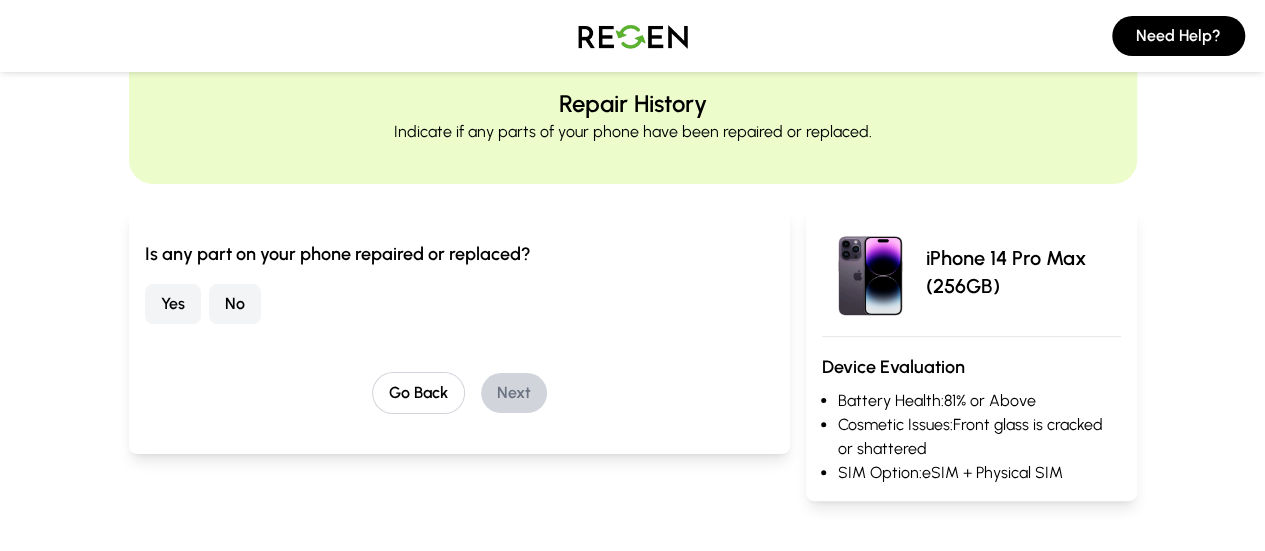 click on "No" at bounding box center (235, 304) 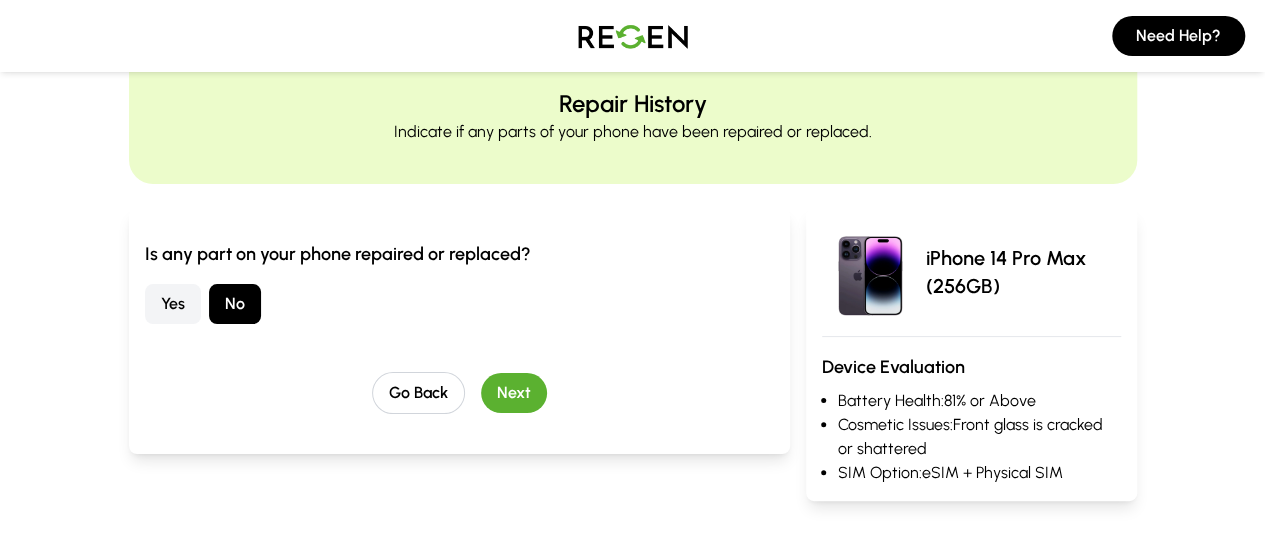 click on "Next" at bounding box center (514, 393) 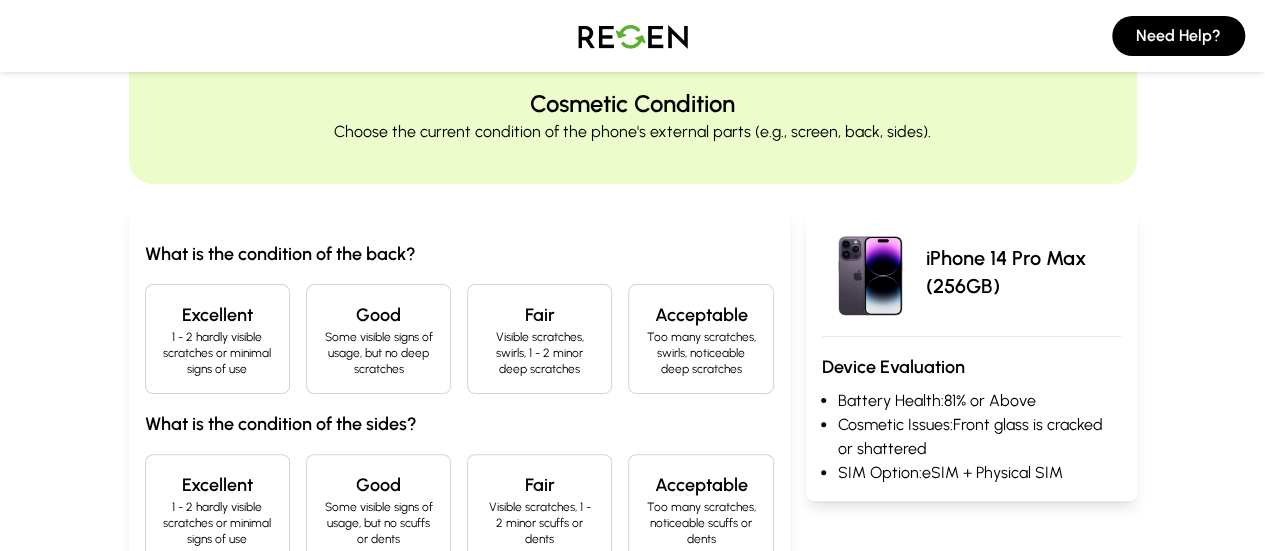 click on "Excellent" at bounding box center (217, 315) 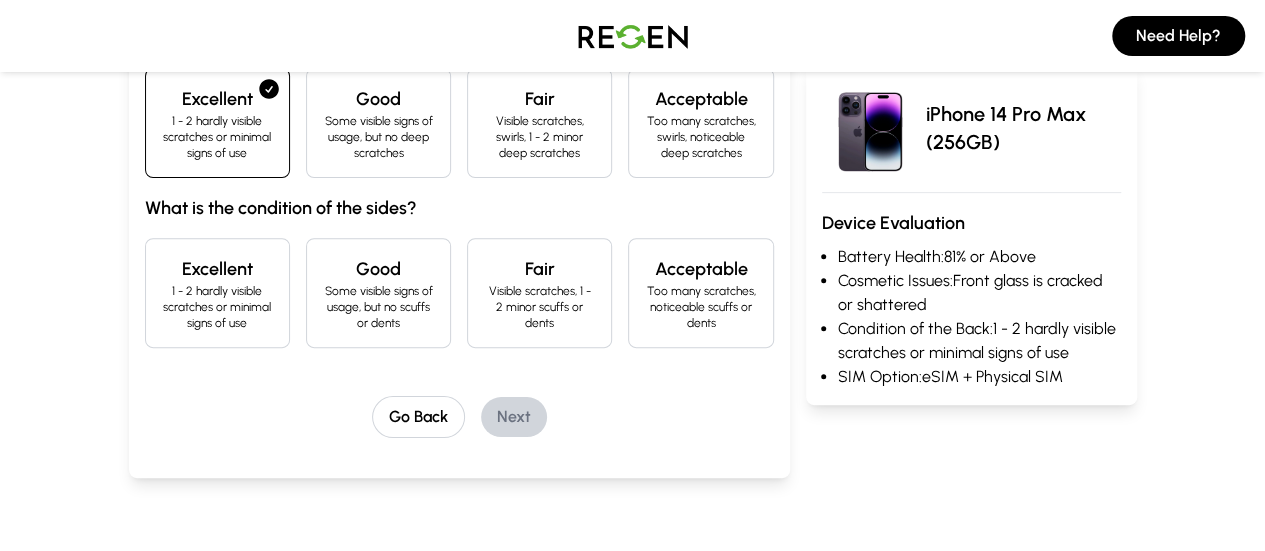 scroll, scrollTop: 301, scrollLeft: 0, axis: vertical 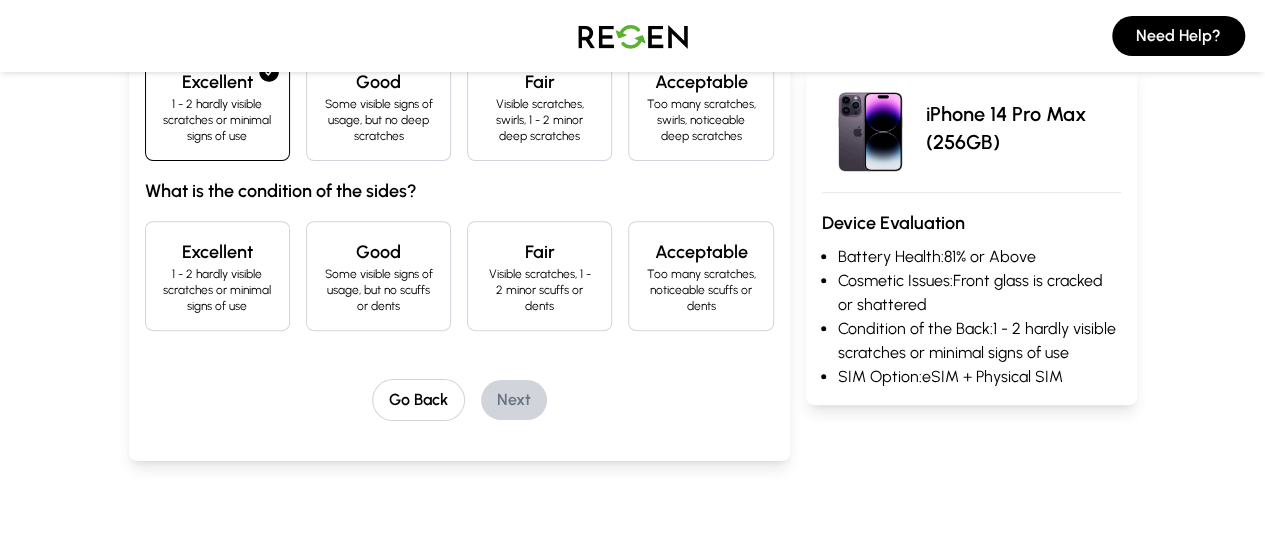 click on "1 - 2 hardly visible scratches or minimal signs of use" at bounding box center (217, 290) 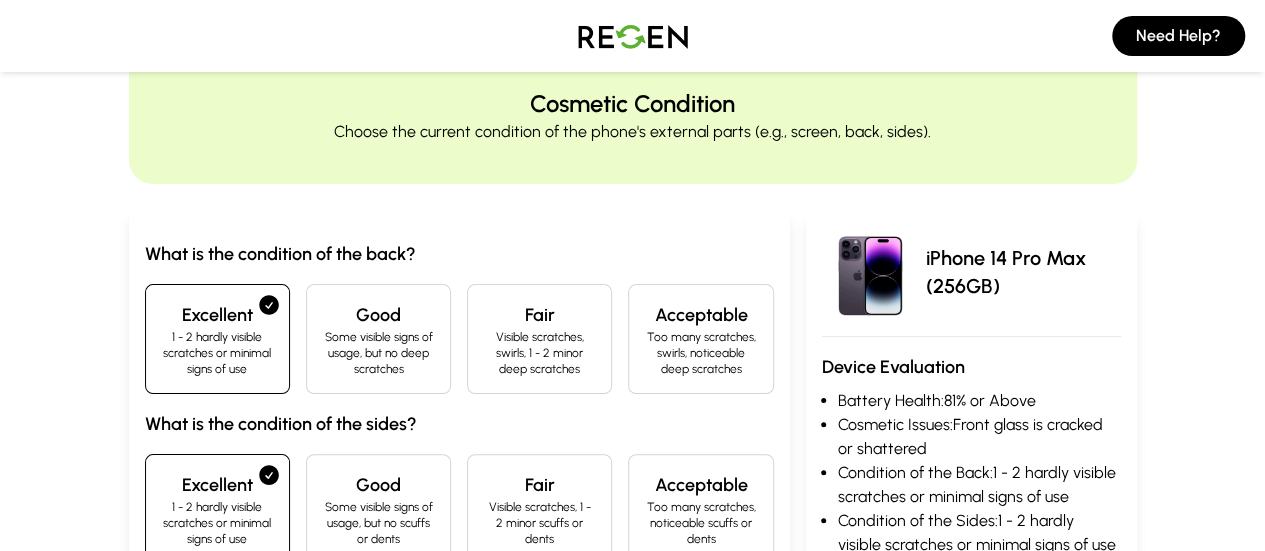 scroll, scrollTop: 233, scrollLeft: 0, axis: vertical 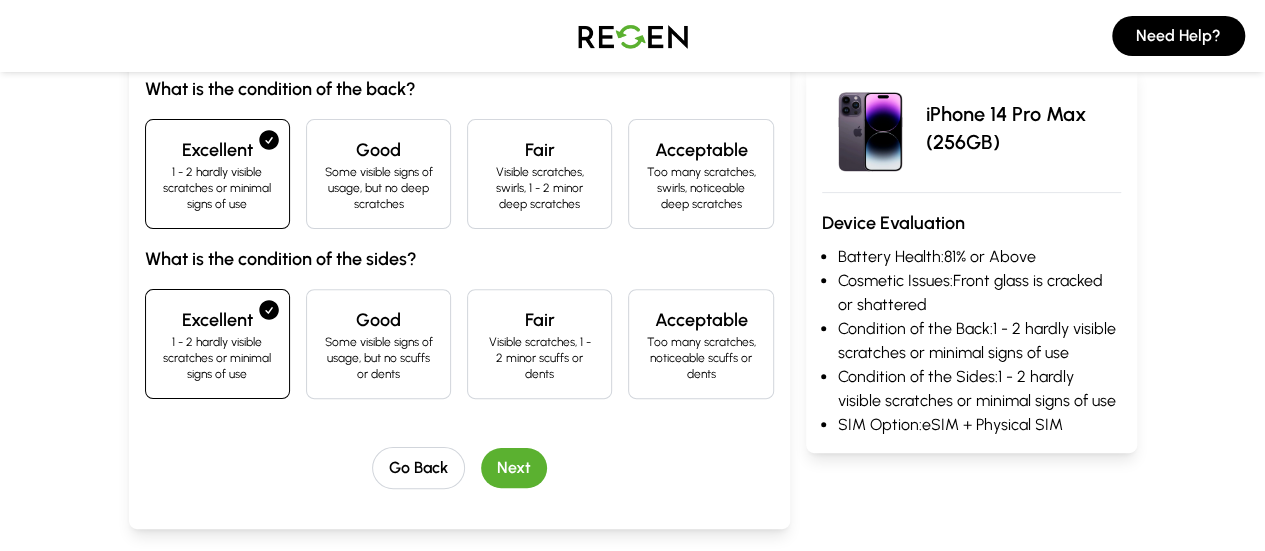 click on "Next" at bounding box center [514, 468] 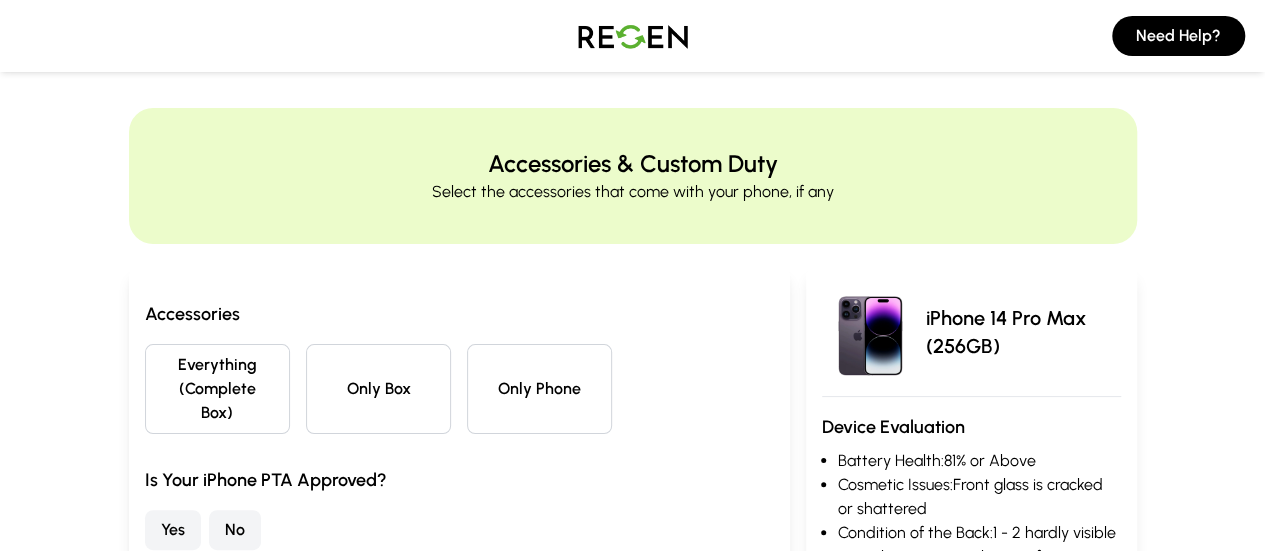 scroll, scrollTop: 0, scrollLeft: 0, axis: both 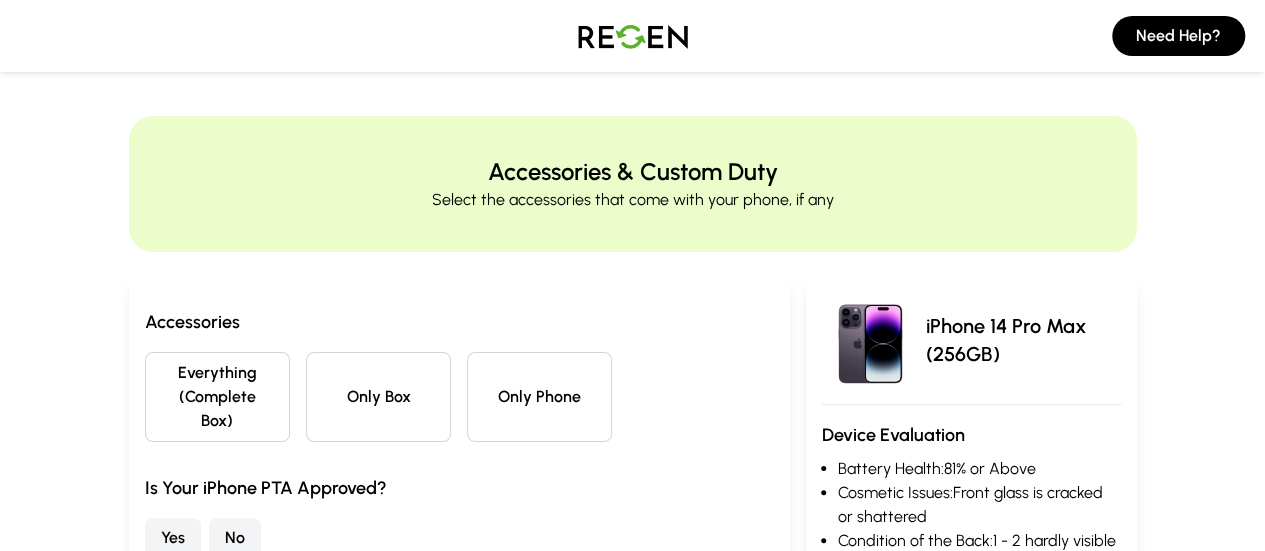 click on "Only Box" at bounding box center (378, 397) 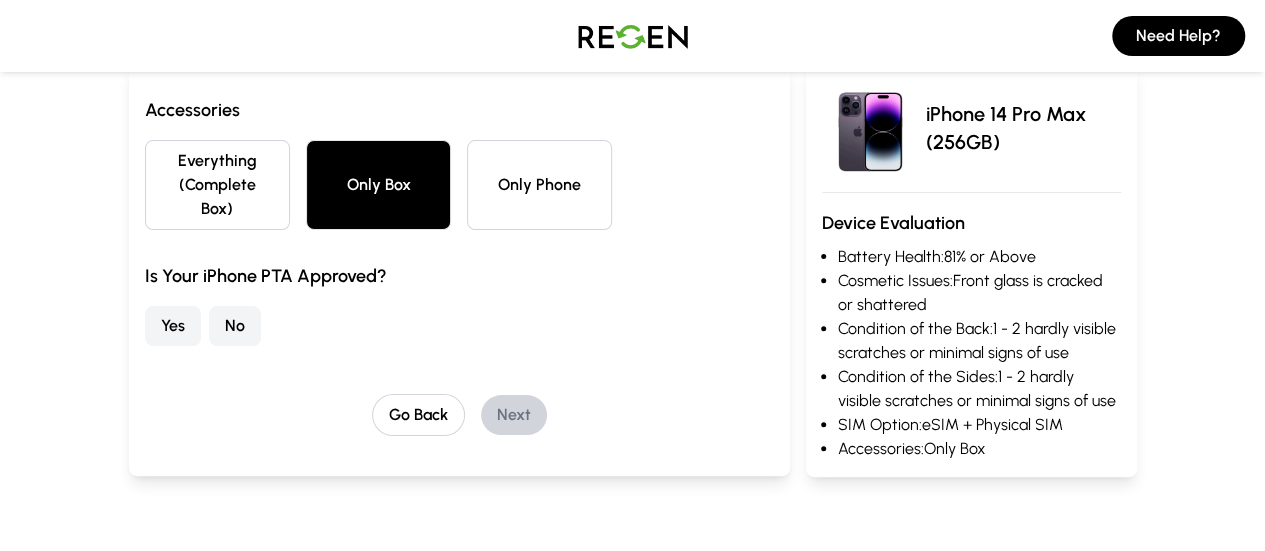 scroll, scrollTop: 233, scrollLeft: 0, axis: vertical 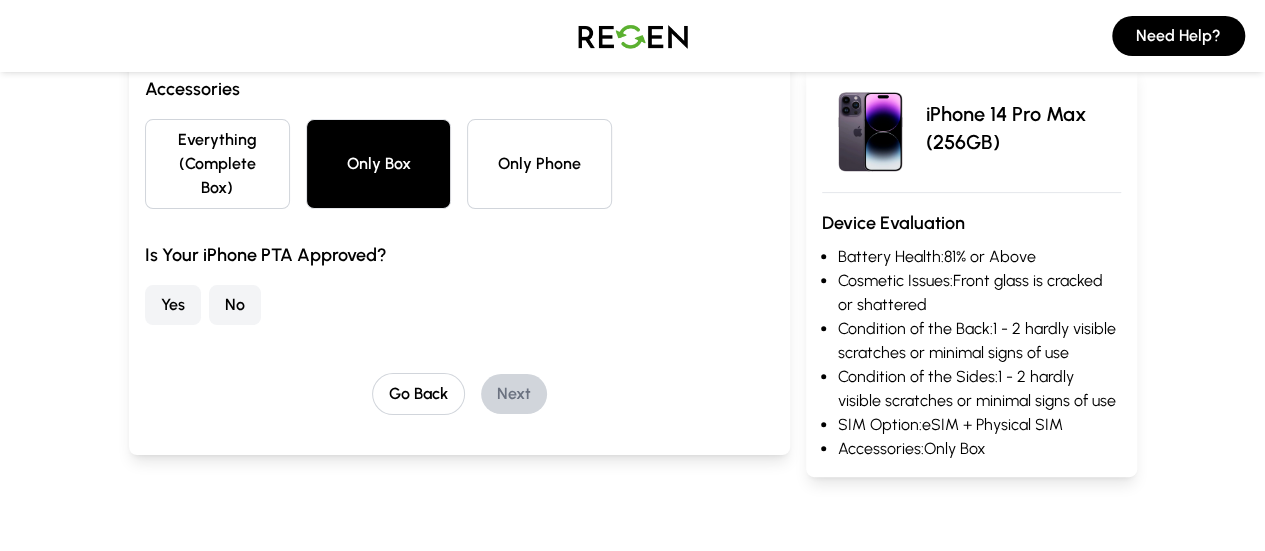 click on "Yes" at bounding box center (173, 305) 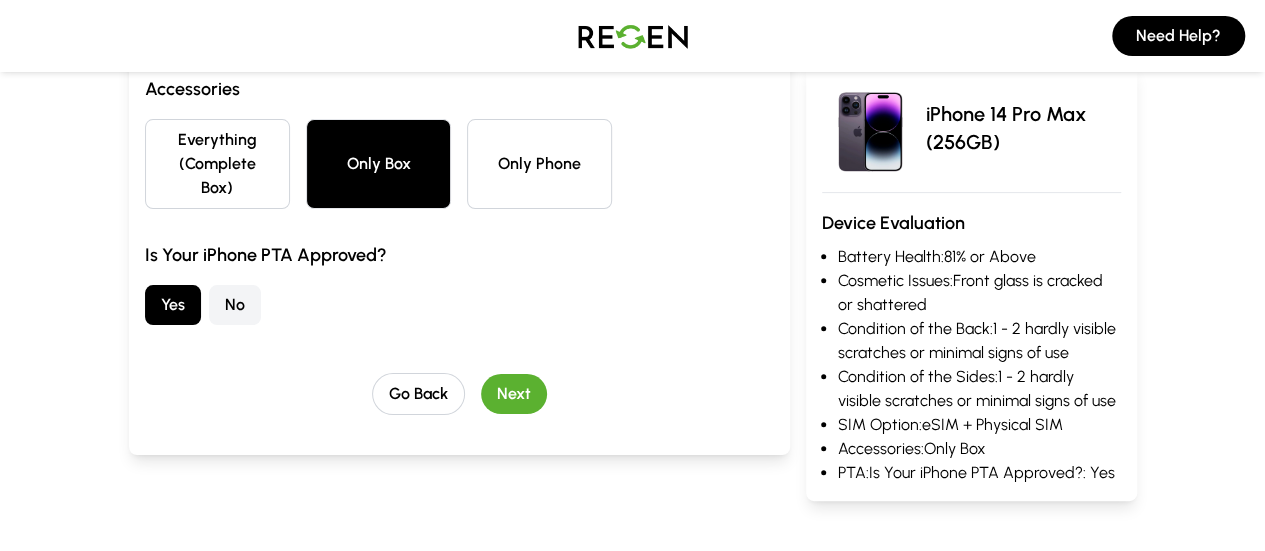 click on "Next" at bounding box center [514, 394] 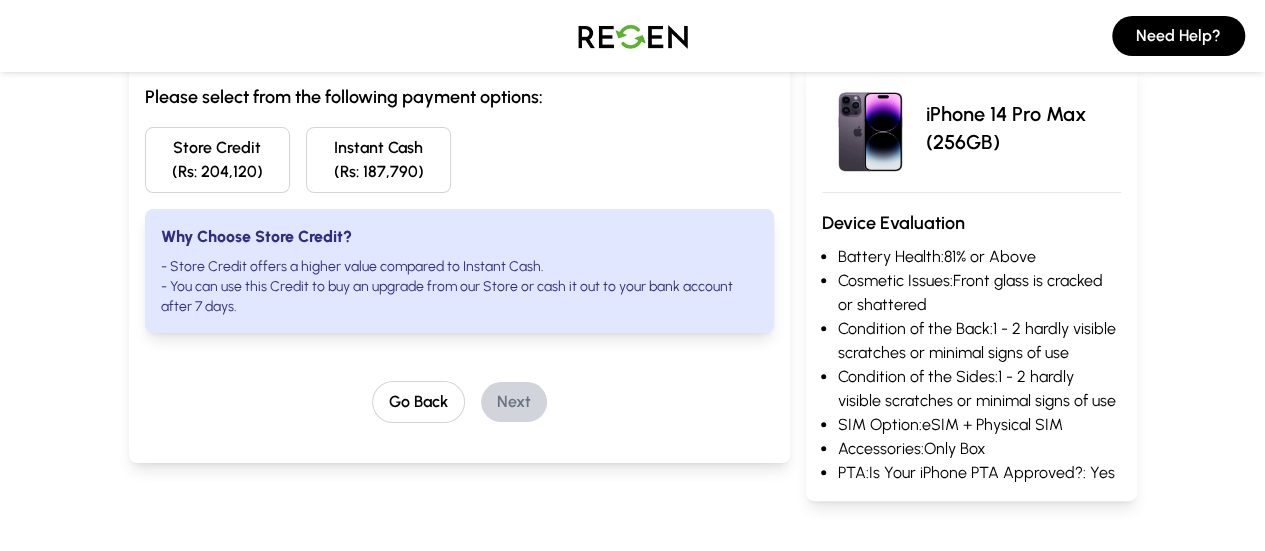 scroll, scrollTop: 233, scrollLeft: 0, axis: vertical 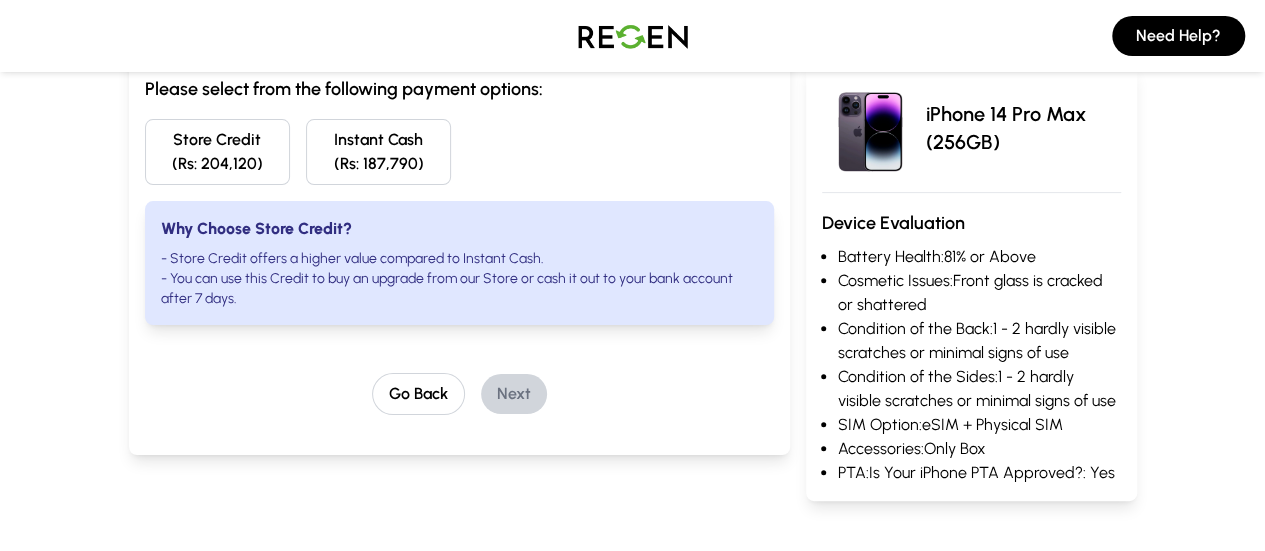 click on "Store Credit (Rs: 204,120)" at bounding box center [217, 152] 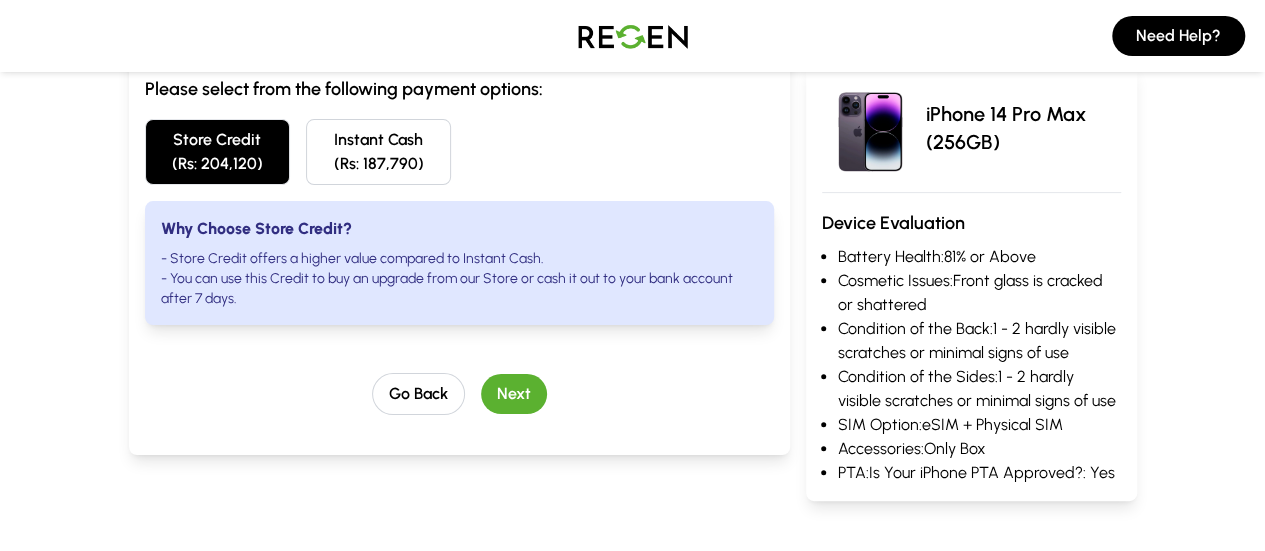 click on "Next" at bounding box center [514, 394] 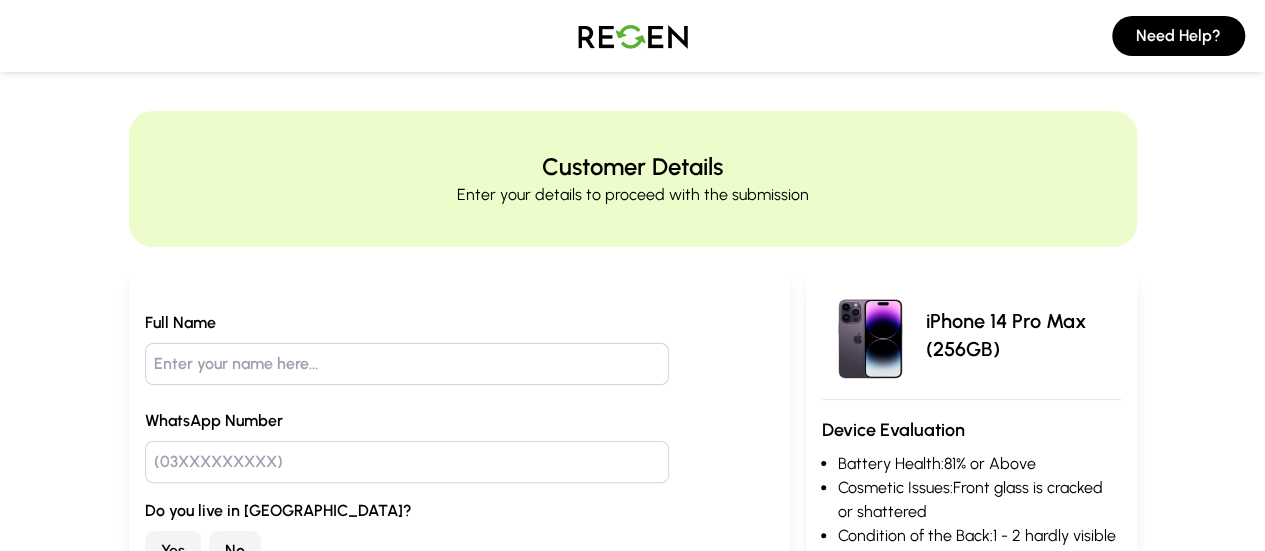 scroll, scrollTop: 0, scrollLeft: 0, axis: both 